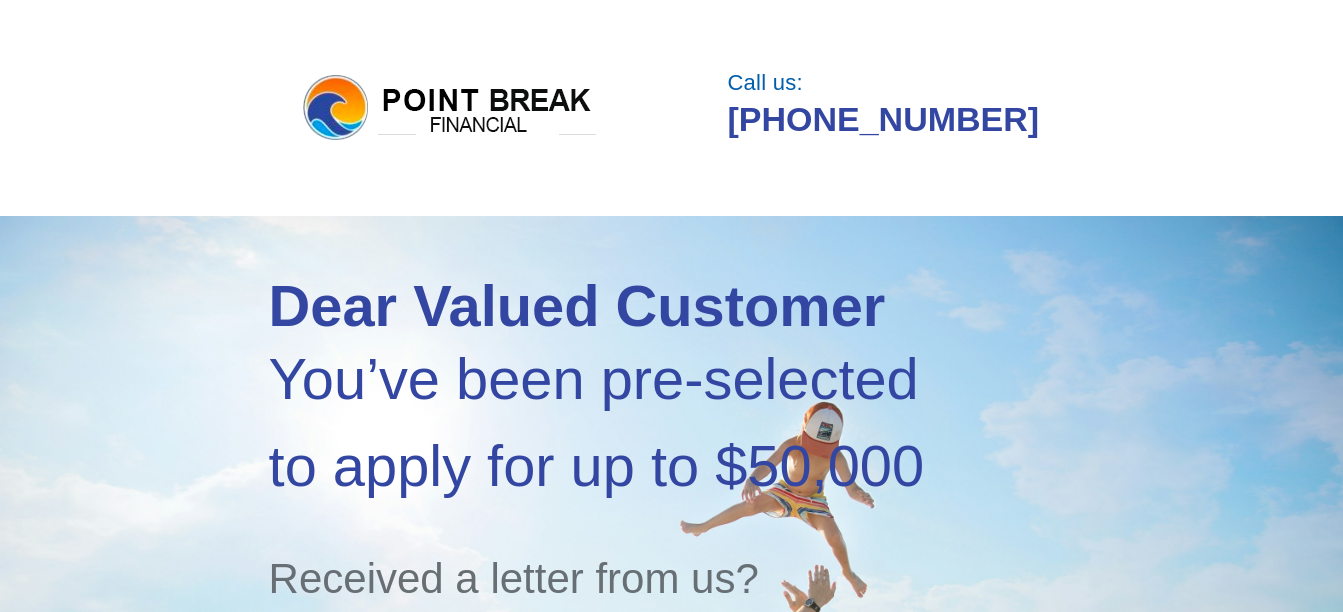 scroll, scrollTop: 400, scrollLeft: 0, axis: vertical 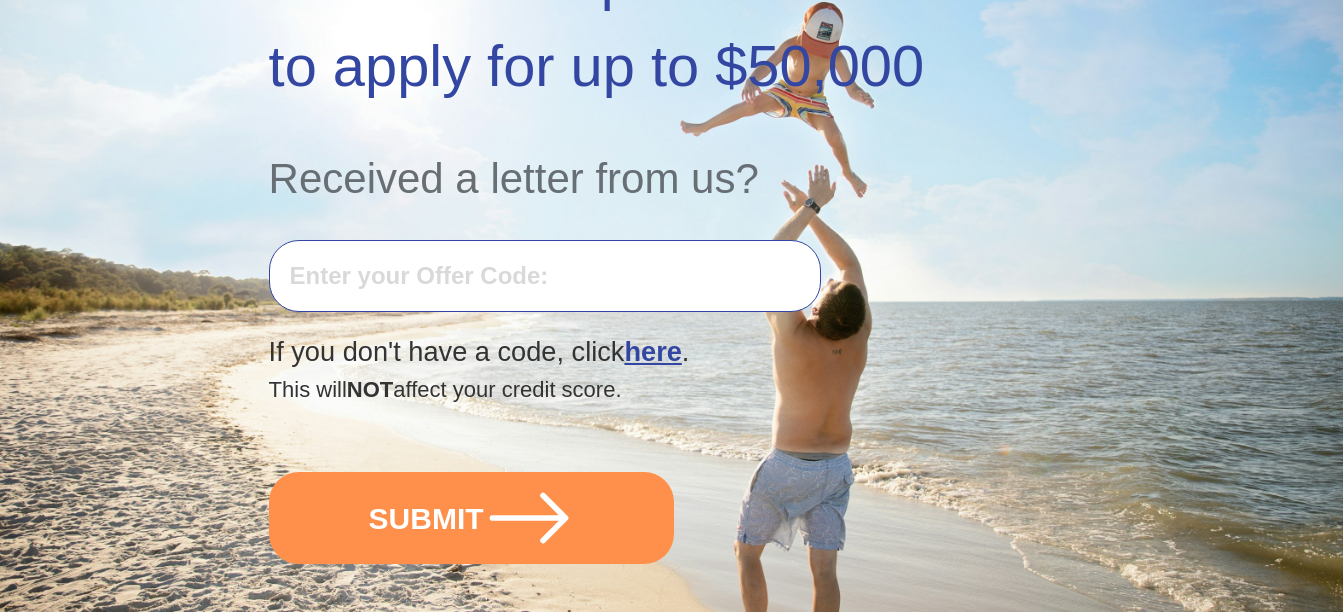 click at bounding box center [545, 276] 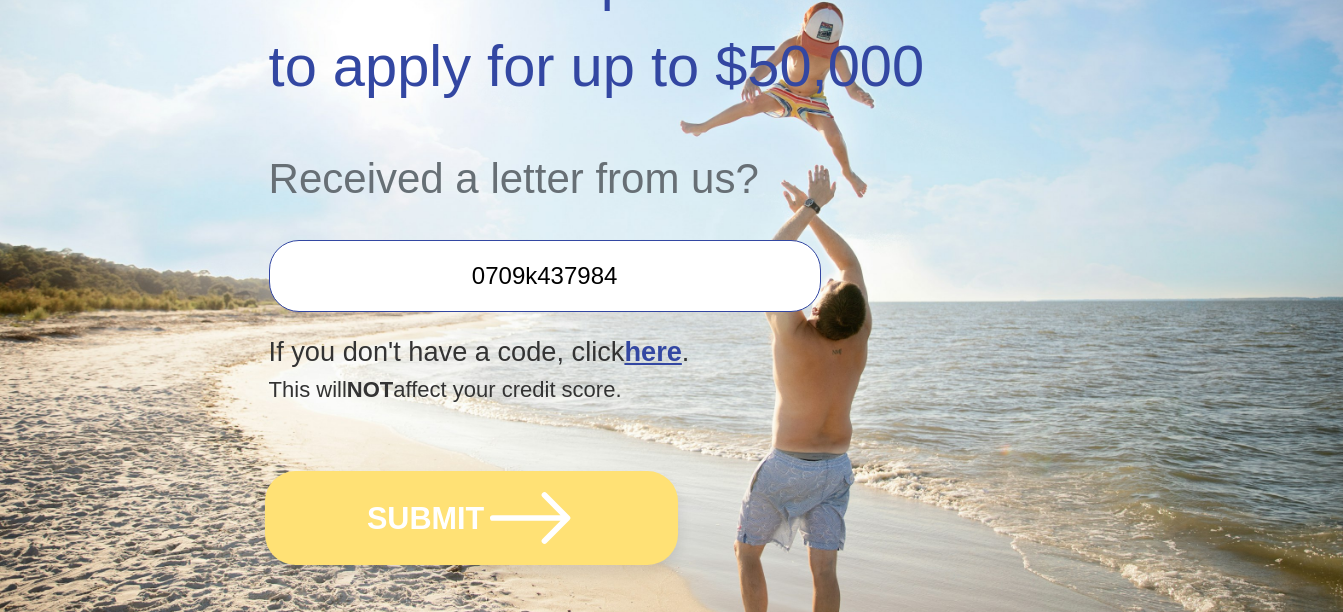 type on "0709k437984" 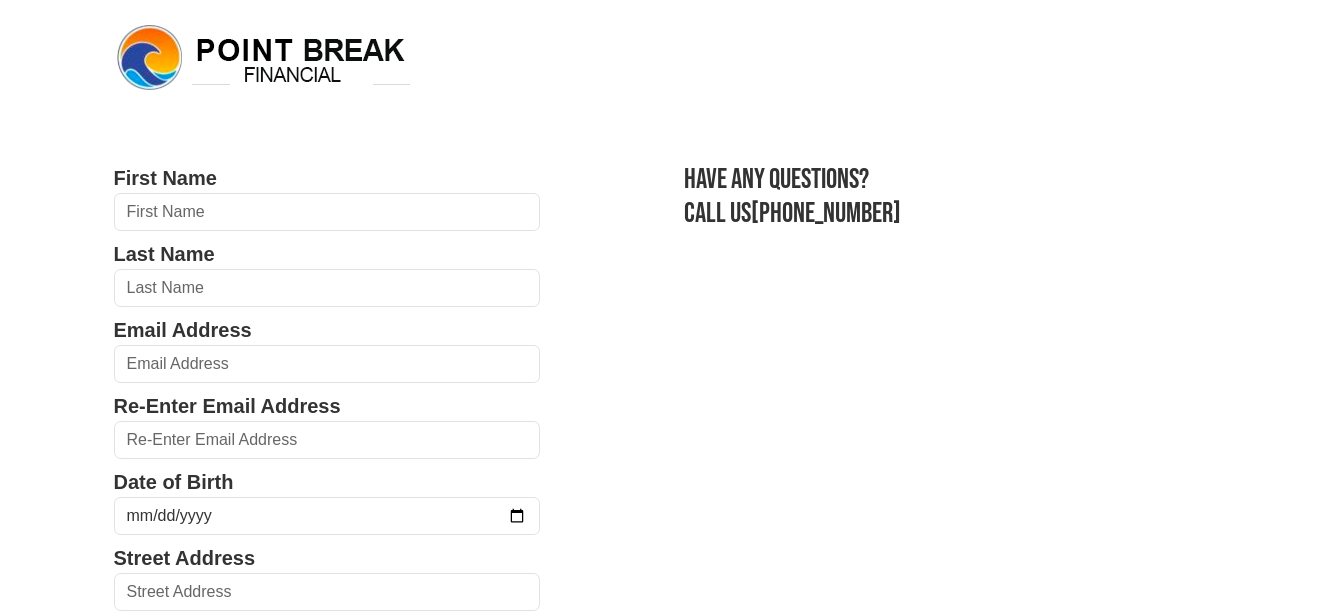 scroll, scrollTop: 0, scrollLeft: 0, axis: both 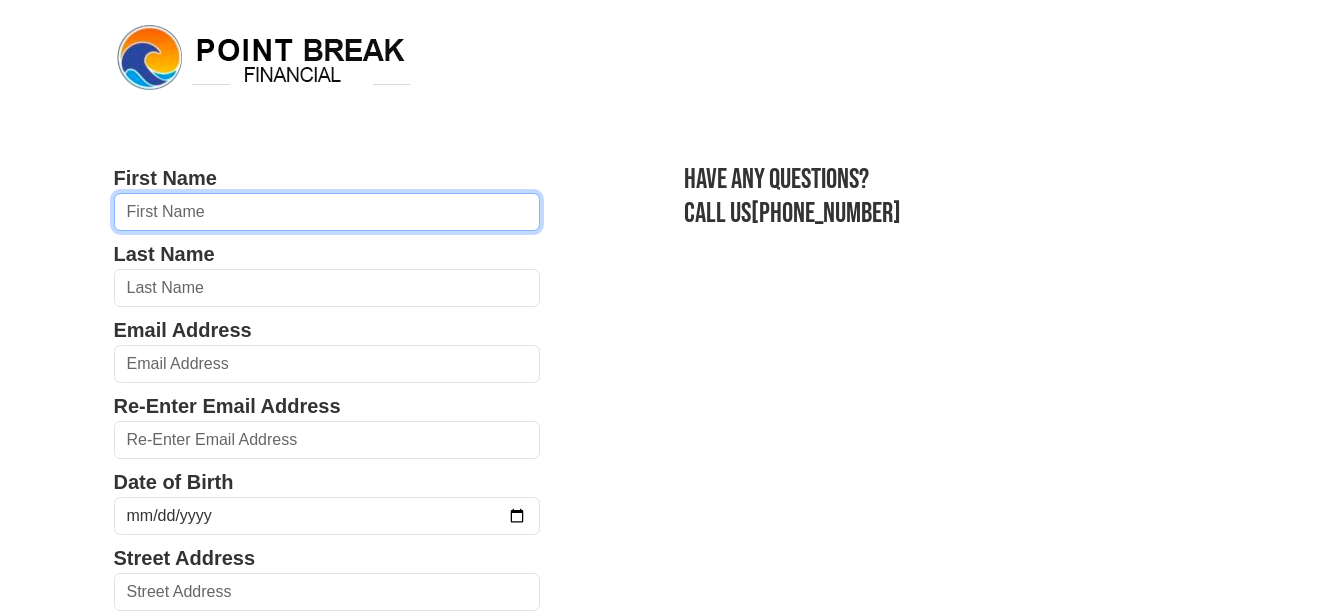 click at bounding box center (327, 212) 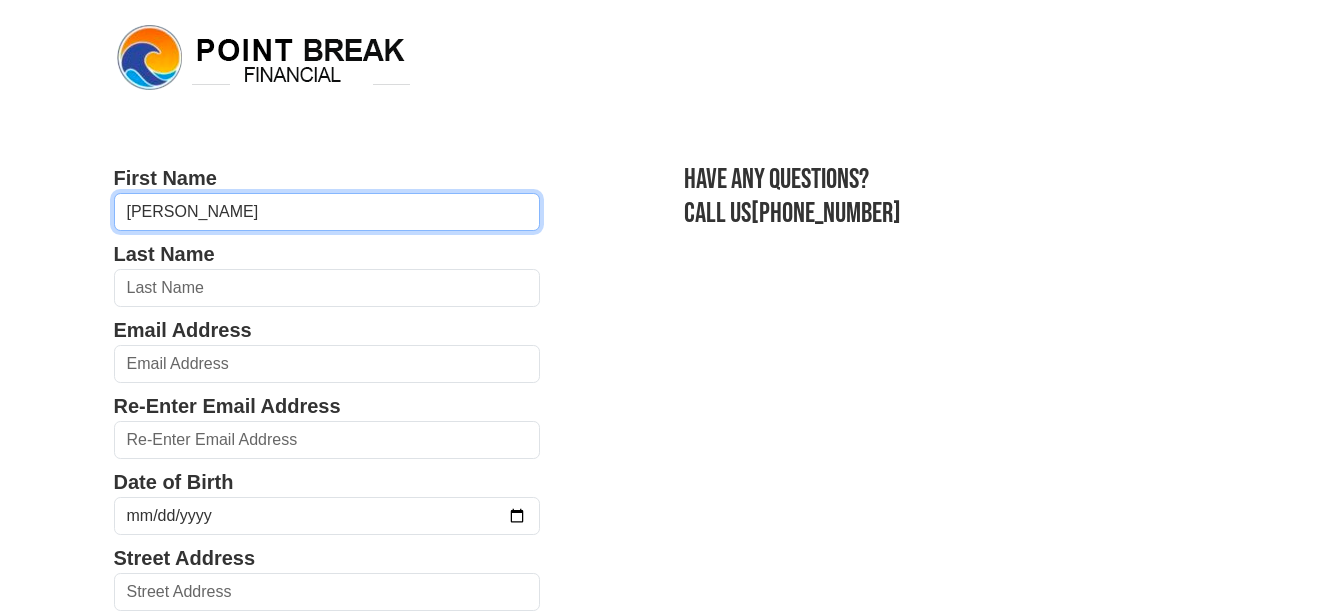 type on "angela" 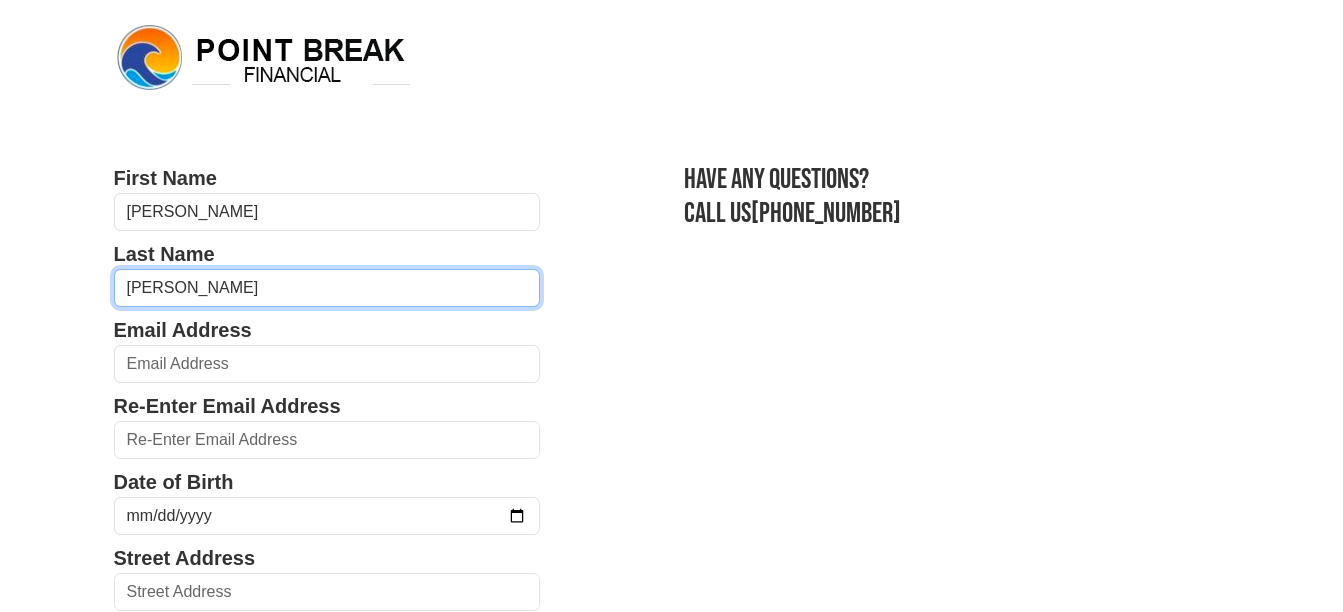 type on "Wilkins" 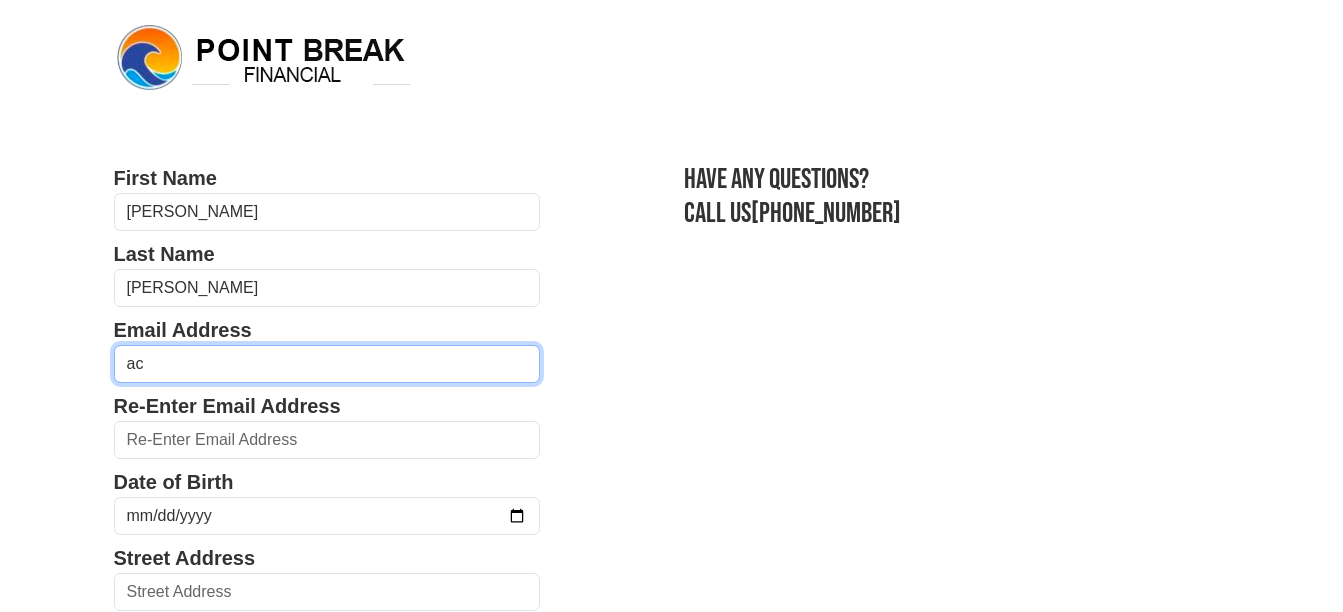 type on "acwilkins@bellsouth.net" 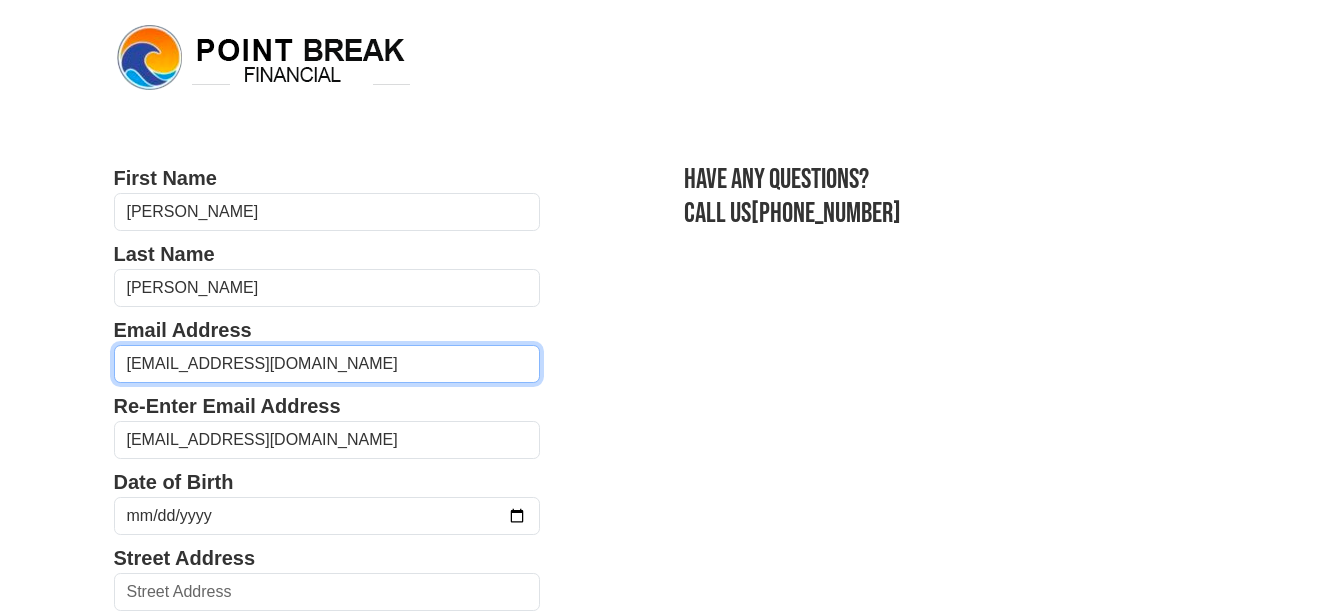type on "(352) 246-1372" 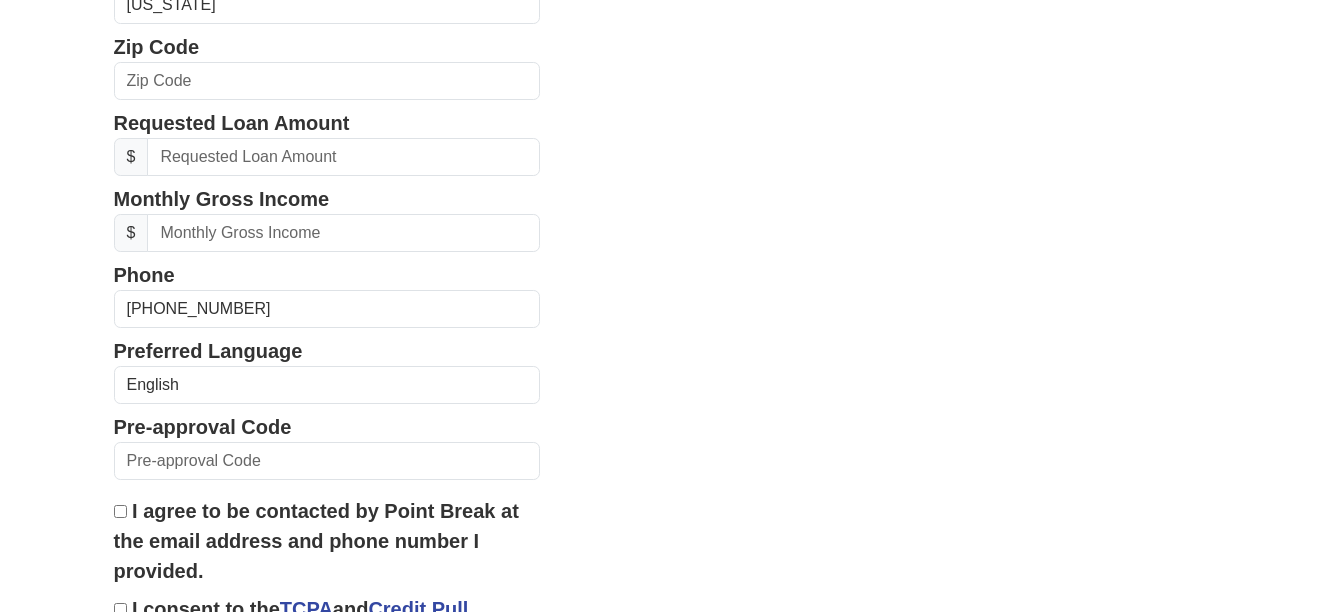scroll, scrollTop: 742, scrollLeft: 0, axis: vertical 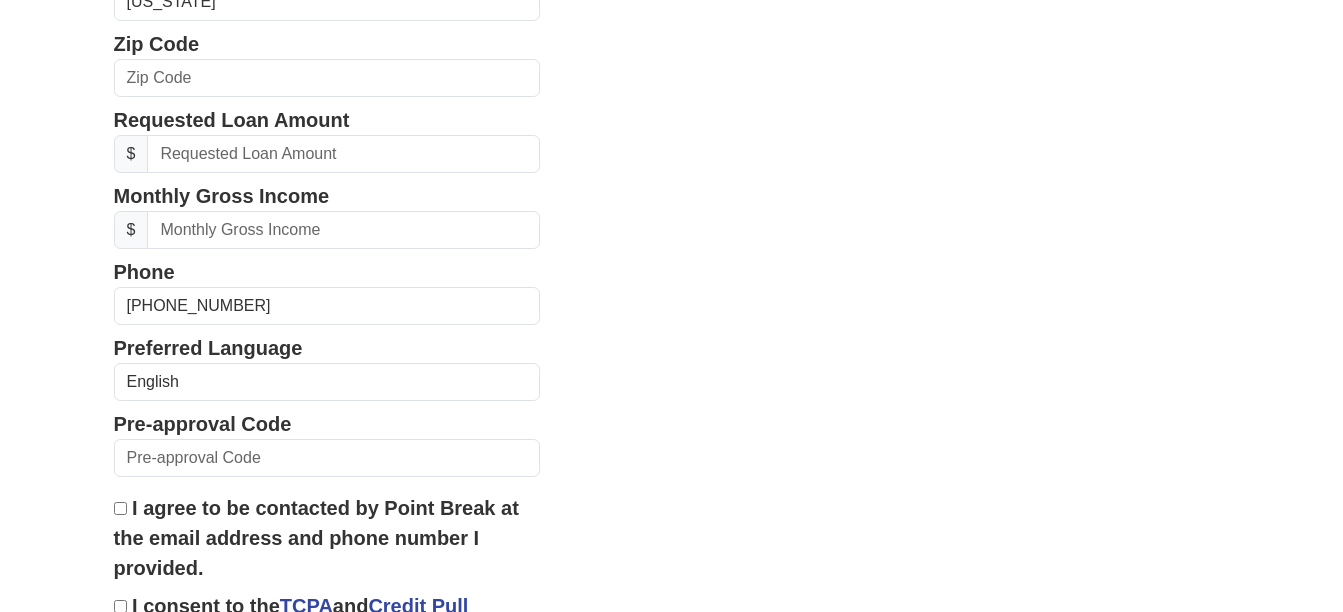 click on "First Name
angela
Last Name
Wilkins
Email Address
acwilkins@bellsouth.net
Re-Enter Email Address
acwilkins@bellsouth.net
Date of Birth
Street Address
City
State
Alabama
Alaska
Arizona
Arkansas
California
Colorado
Connecticut
Delaware
District of Columbia
Florida
Georgia
Hawaii
Idaho
Illinois
Indiana" at bounding box center [672, 74] 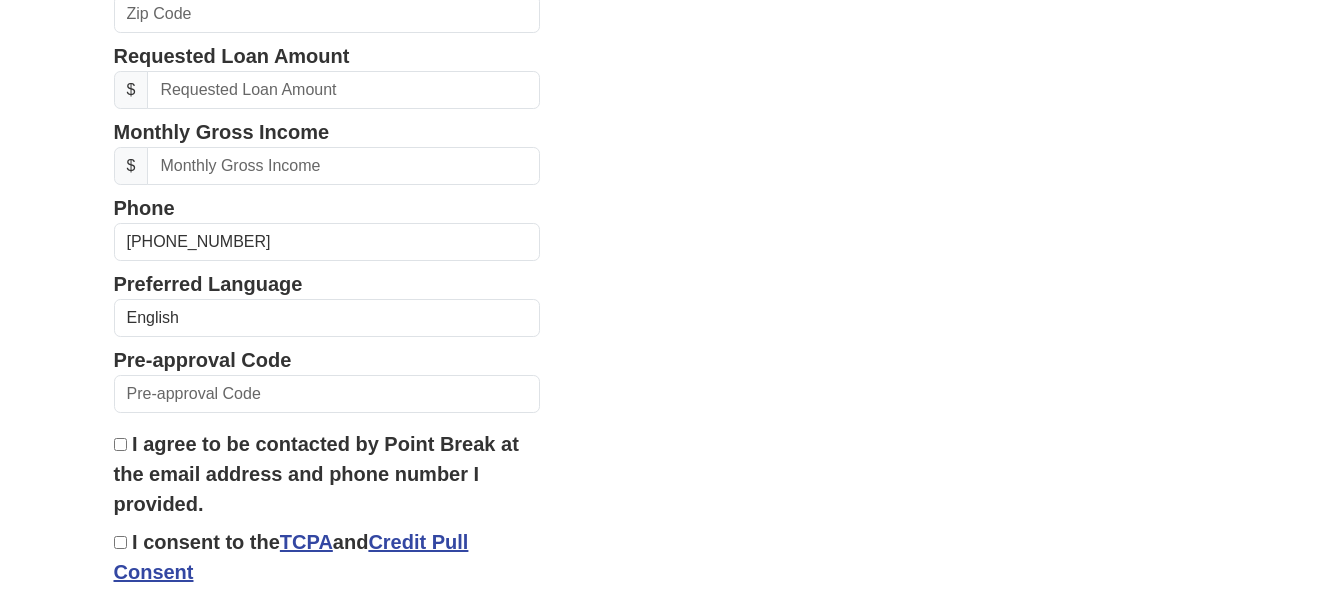 scroll, scrollTop: 842, scrollLeft: 0, axis: vertical 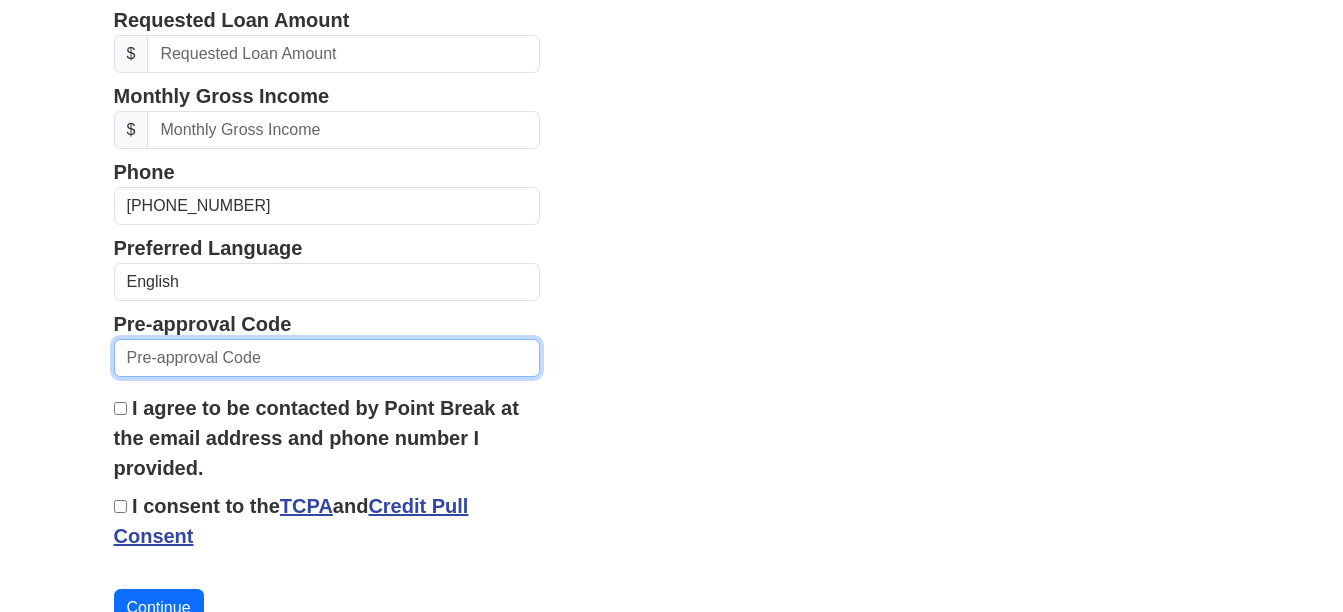 click at bounding box center (327, 358) 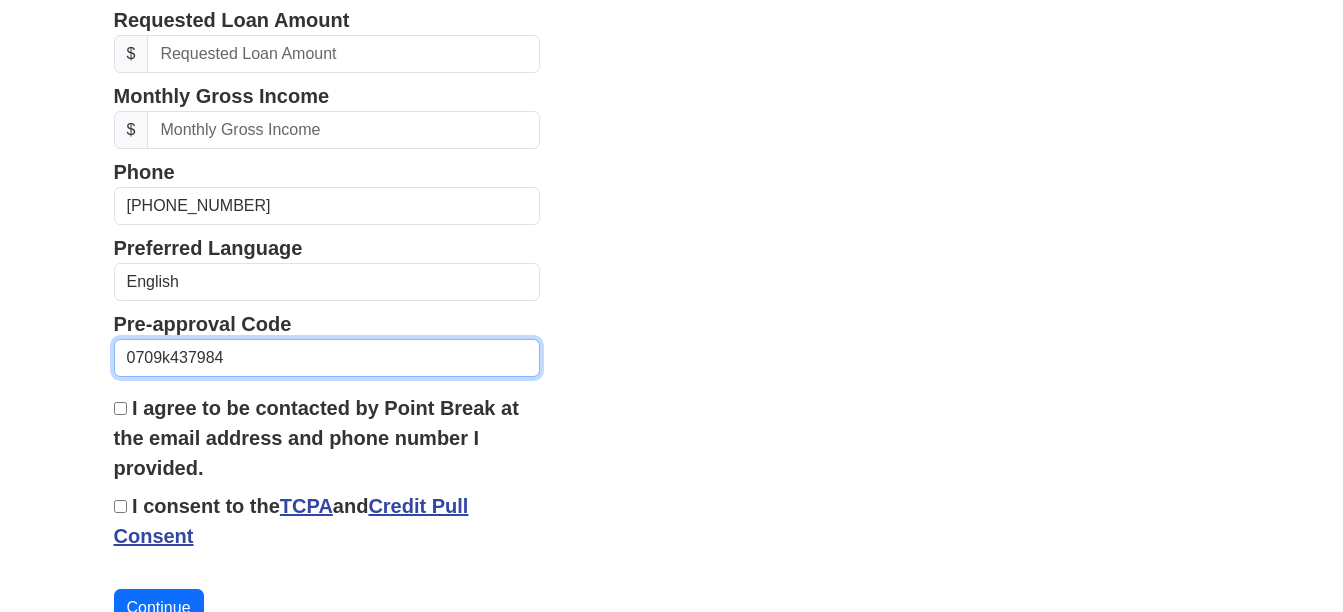 type on "0709k437984" 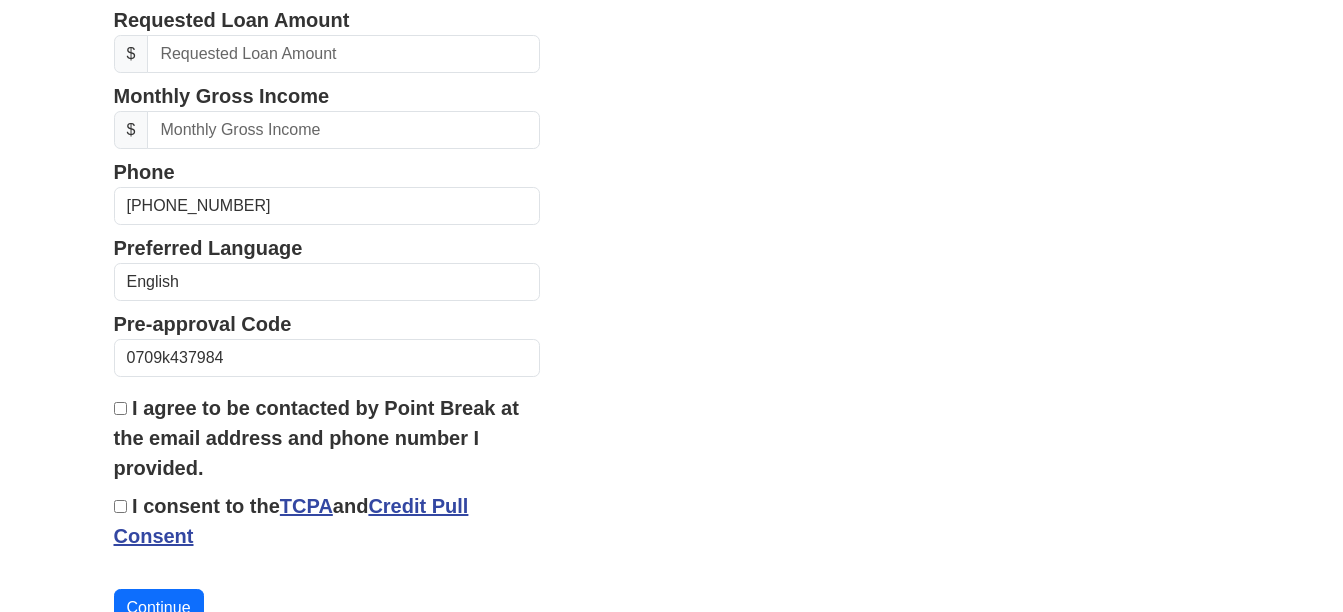 click on "First Name
angela
Last Name
Wilkins
Email Address
acwilkins@bellsouth.net
Re-Enter Email Address
acwilkins@bellsouth.net
Date of Birth
Street Address
City
State
Alabama
Alaska
Arizona
Arkansas
California
Colorado
Connecticut
Delaware
District of Columbia
Florida
Georgia
Hawaii
Idaho
Illinois
Indiana" at bounding box center (672, -26) 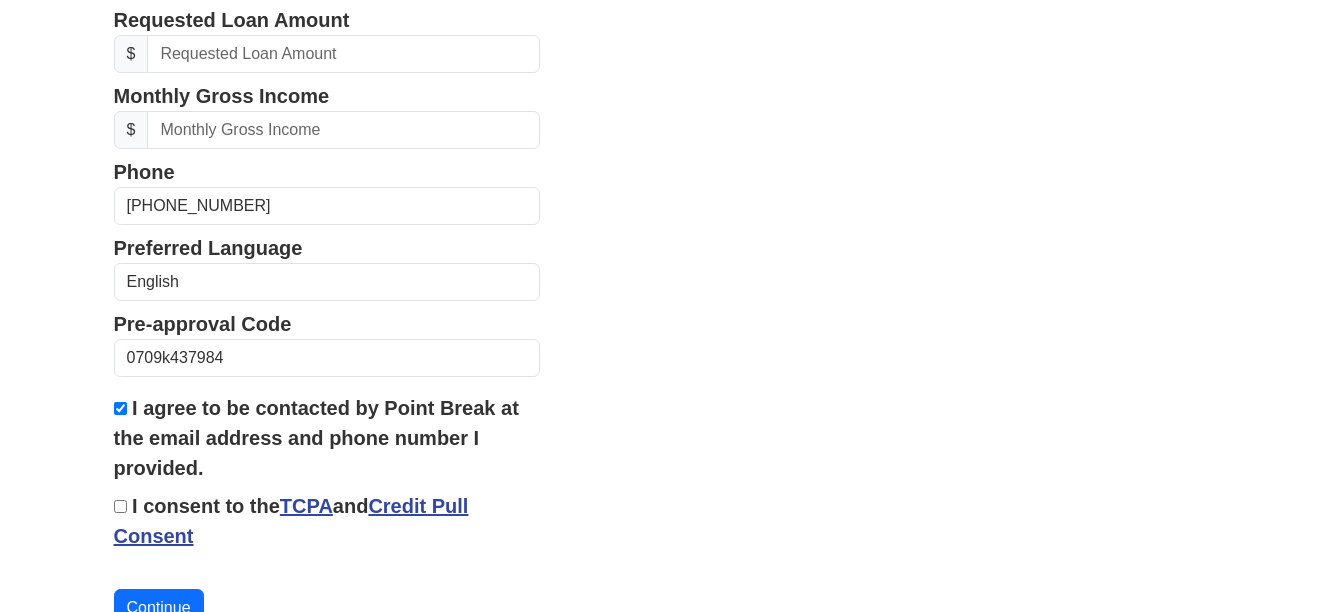 click on "I consent to the
TCPA  and
Credit Pull Consent" at bounding box center (120, 506) 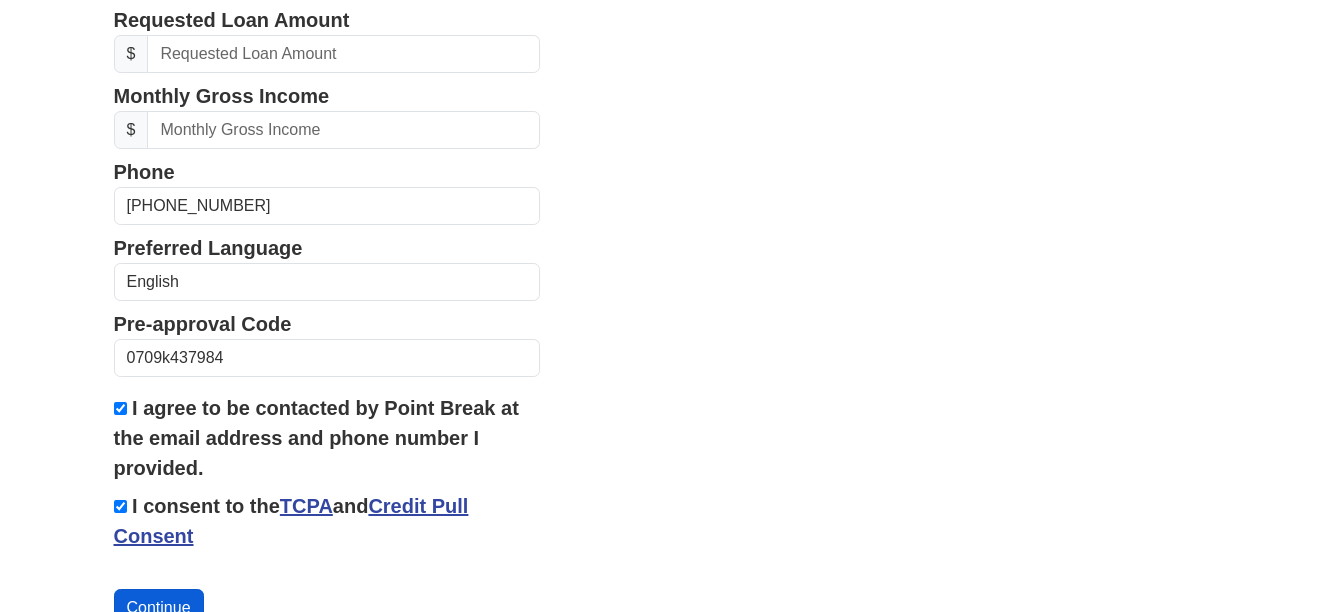 click on "Continue" at bounding box center [159, 608] 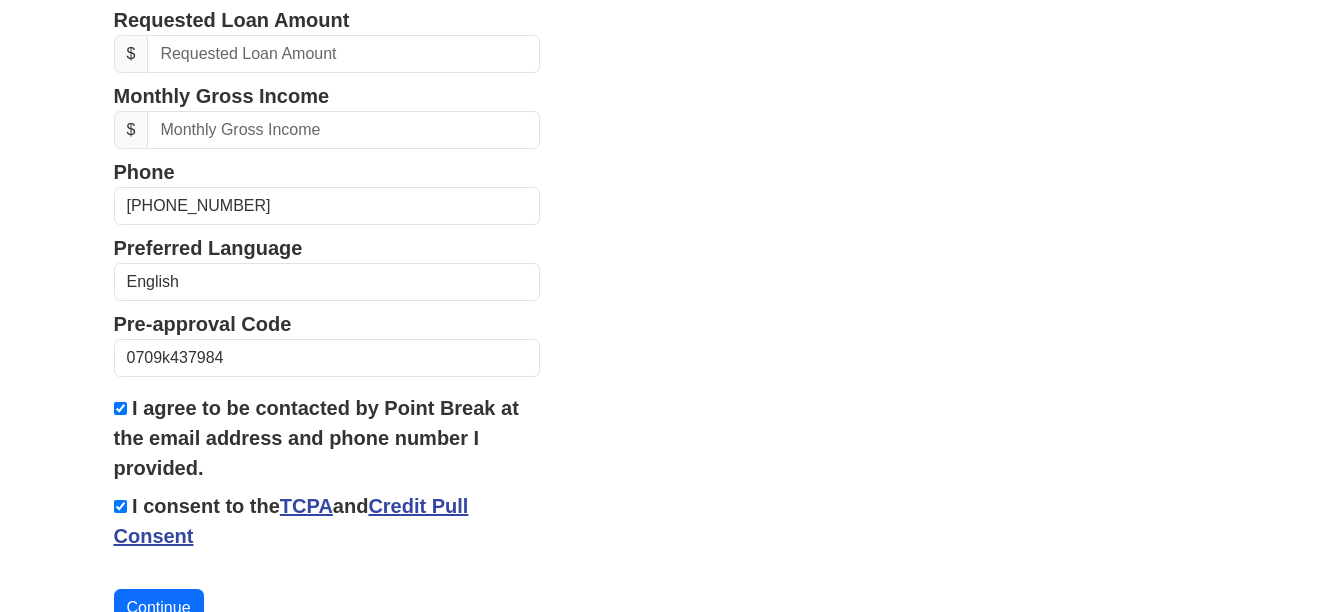 scroll, scrollTop: 957, scrollLeft: 0, axis: vertical 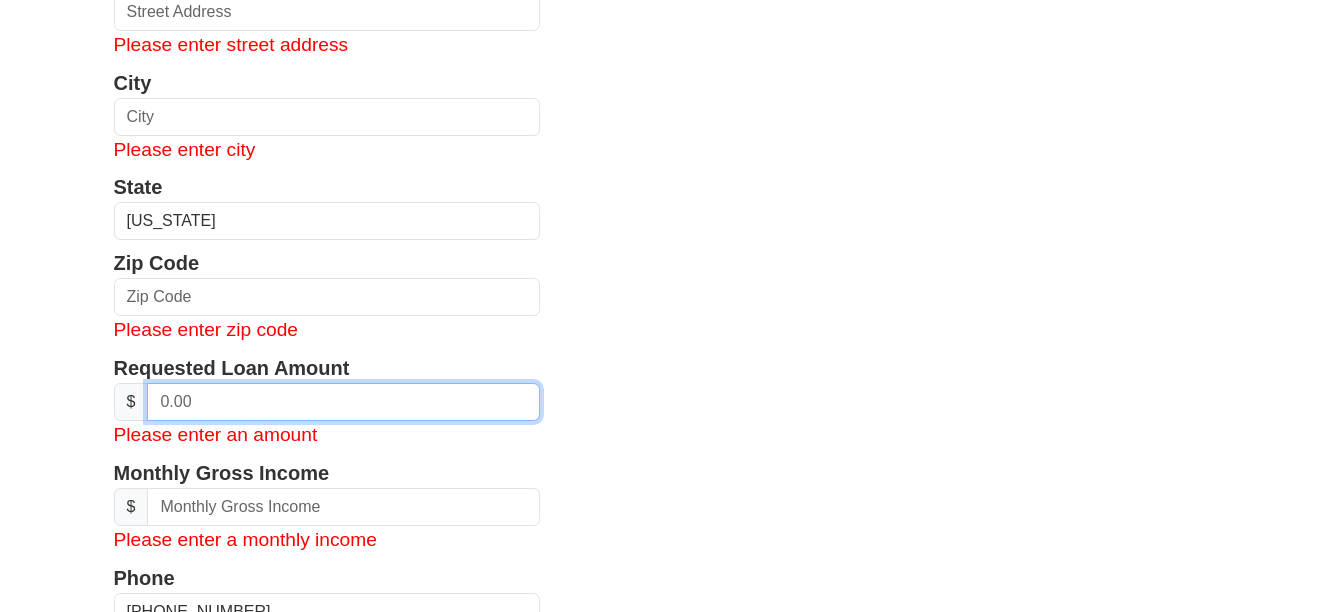 click at bounding box center (343, 402) 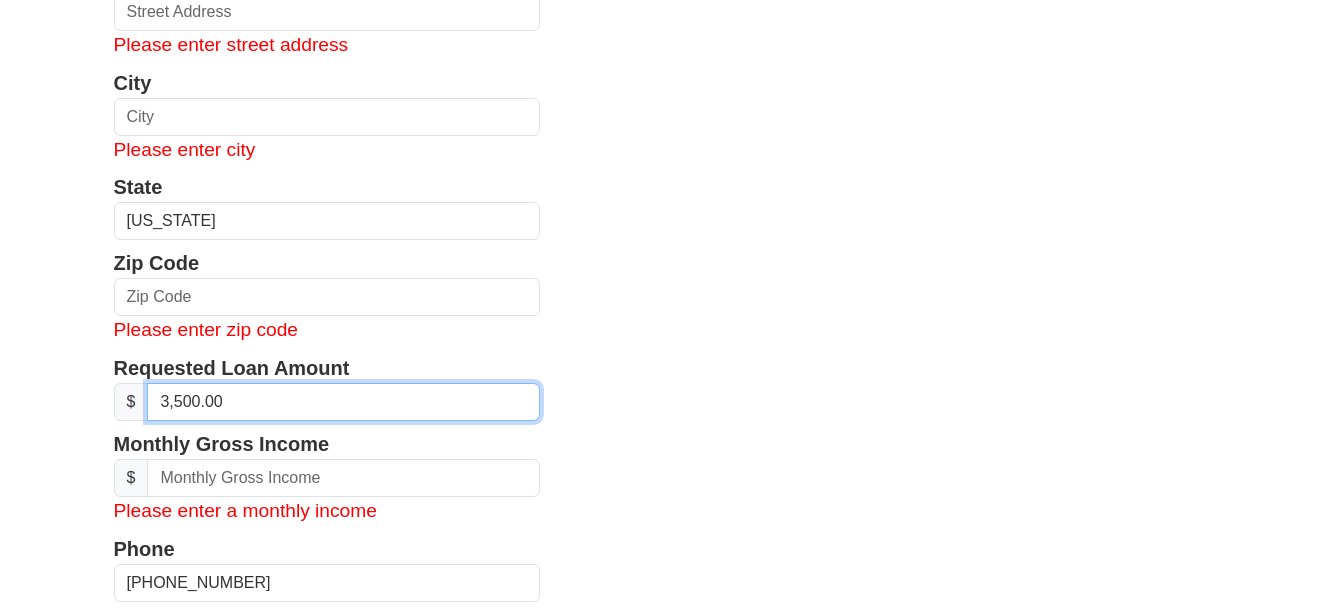 type on "35,000.00" 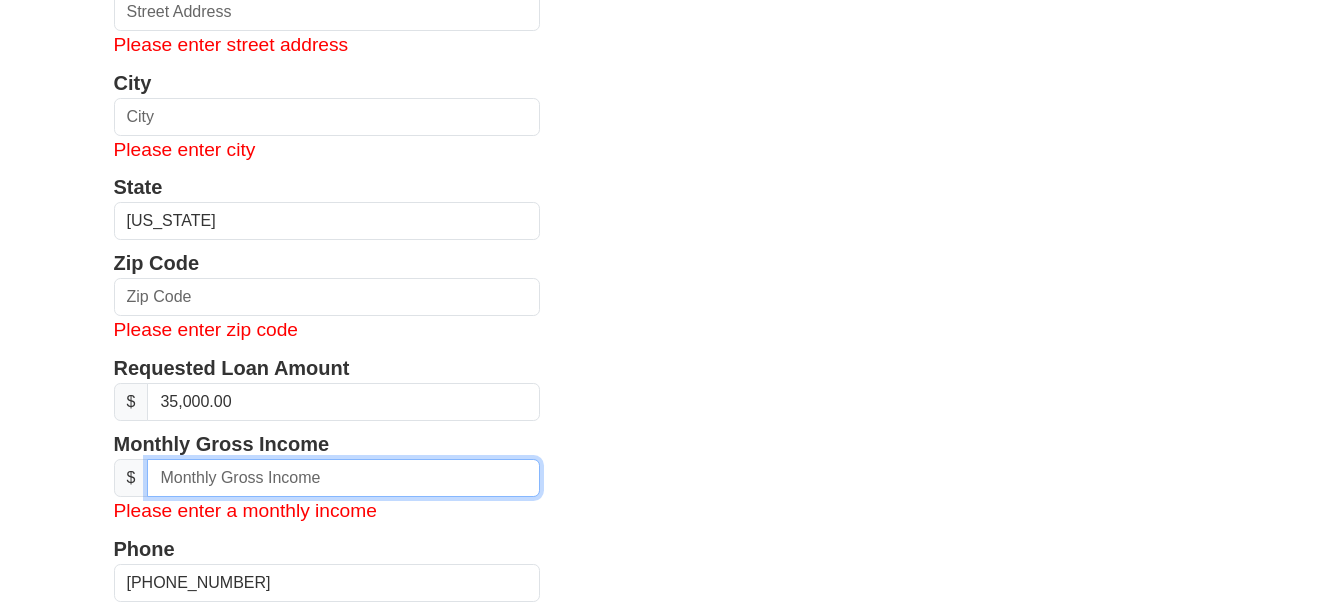 click at bounding box center (343, 478) 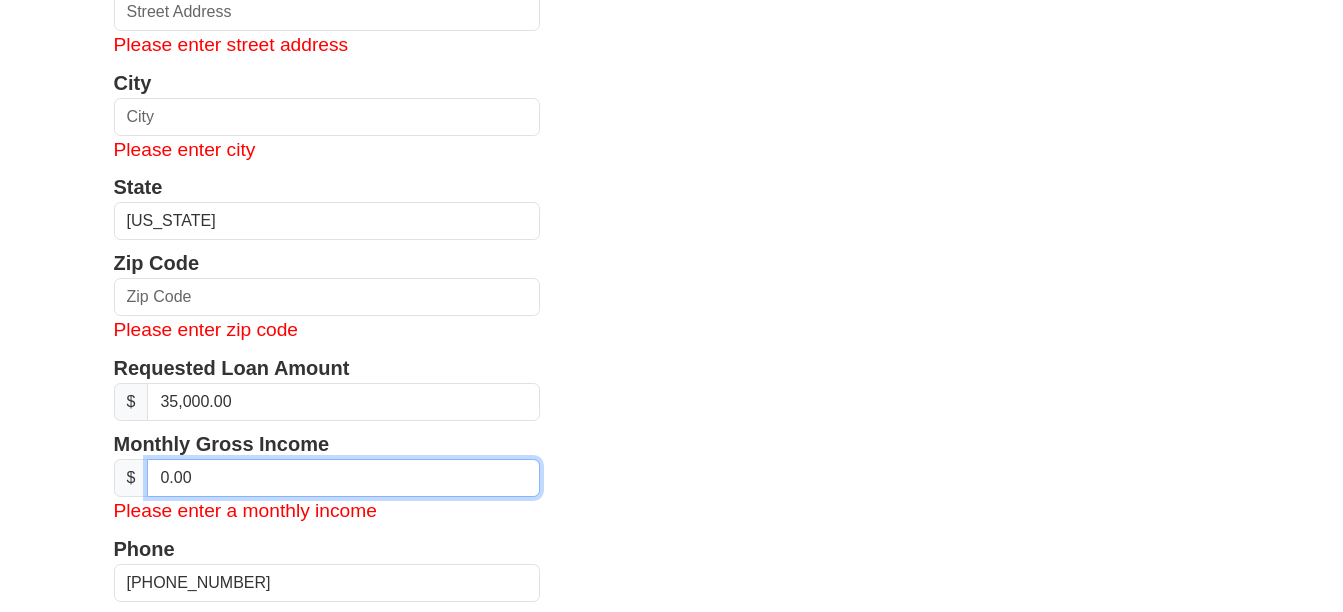click on "0.00" at bounding box center [343, 478] 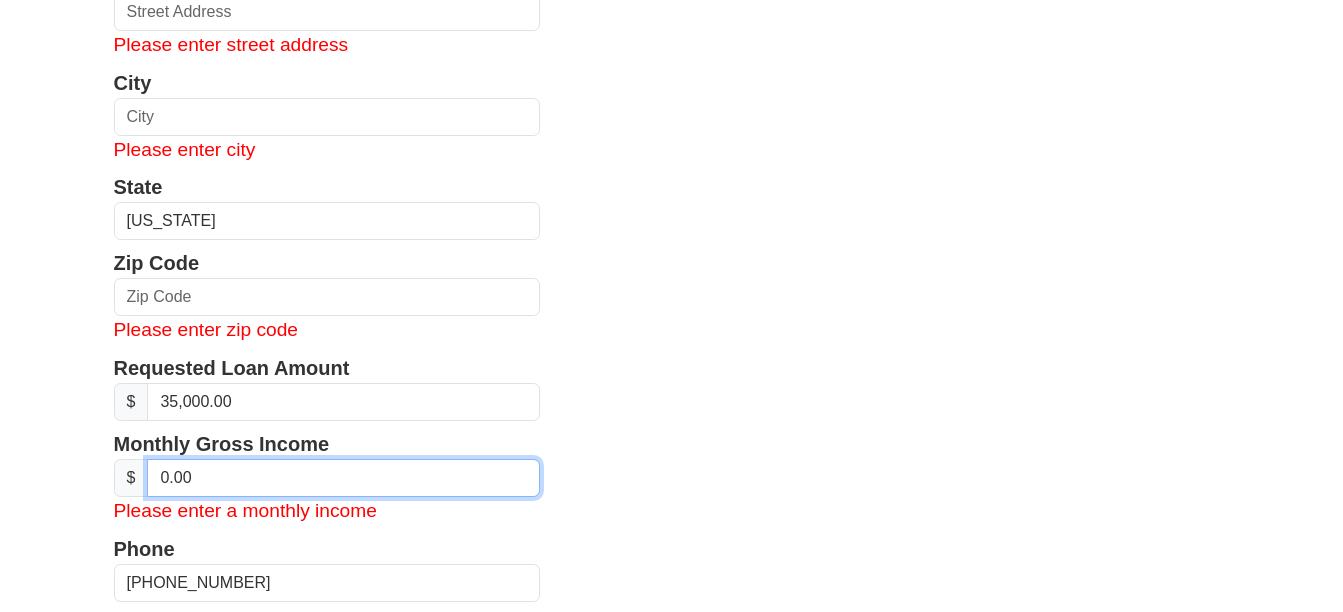 drag, startPoint x: 194, startPoint y: 483, endPoint x: 101, endPoint y: 464, distance: 94.92102 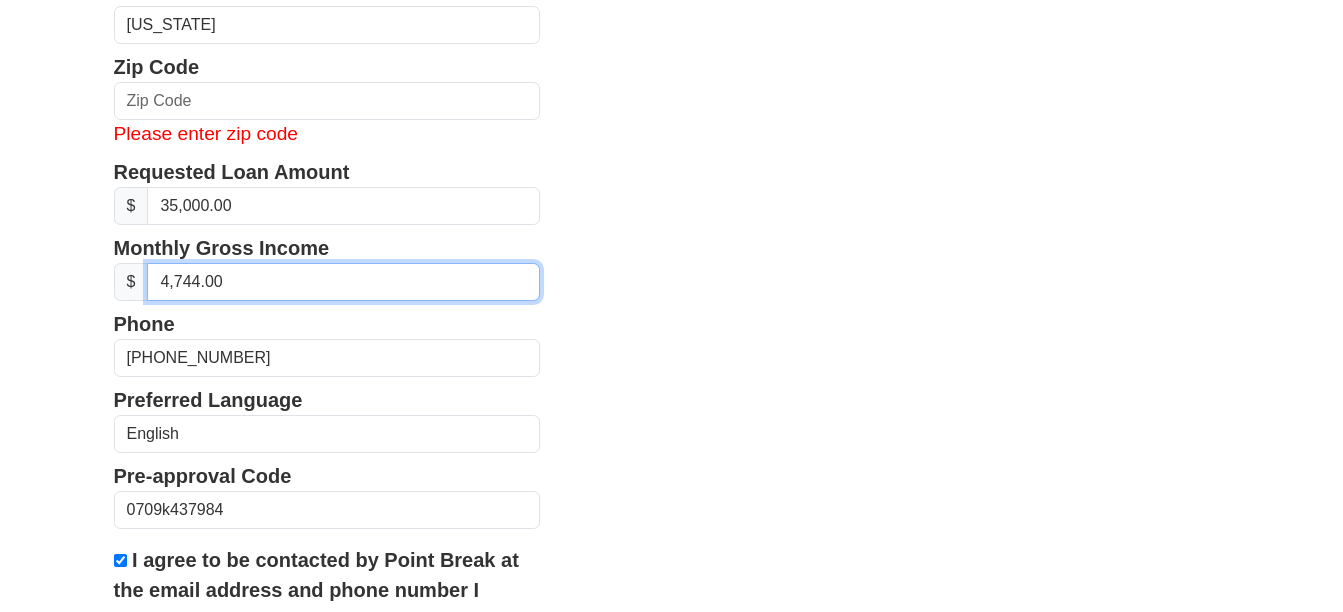 scroll, scrollTop: 809, scrollLeft: 0, axis: vertical 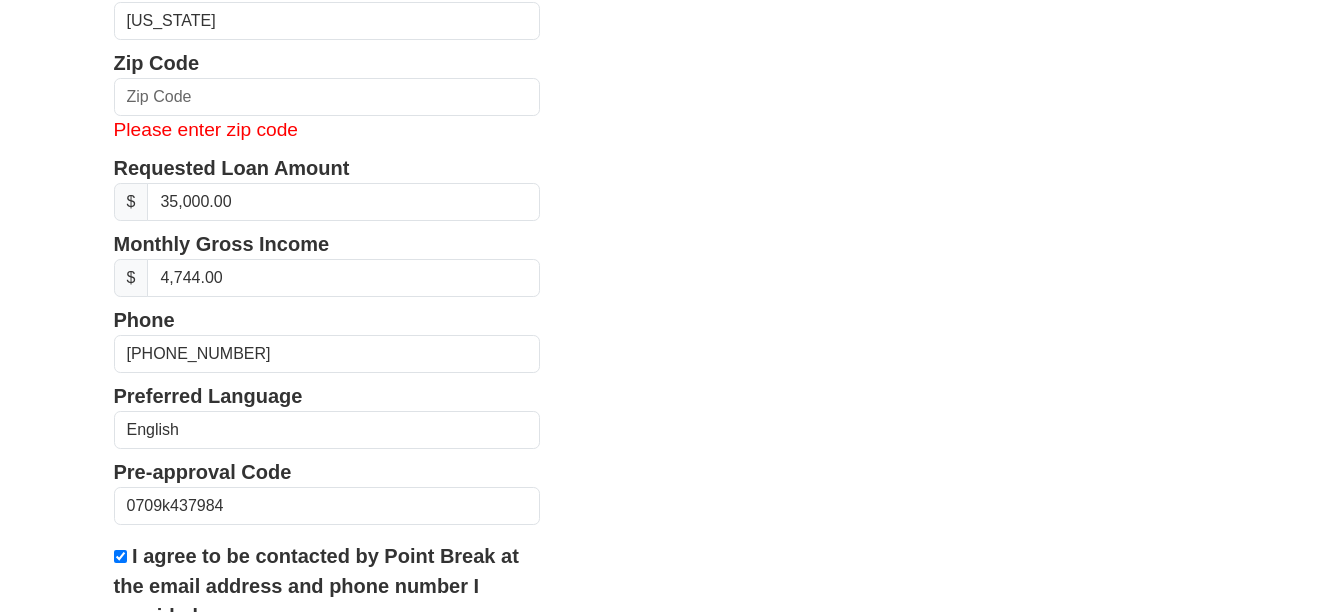 click on "First Name
angela
Last Name
Wilkins
Email Address
acwilkins@bellsouth.net
Re-Enter Email Address
acwilkins@bellsouth.net
Date of Birth
Please enter a valid date of birth
Street Address
Please enter street address
City
Please enter city
State
Alabama
Alaska
Arizona
Arkansas
California
Colorado
Connecticut
Delaware
District of Columbia
Florida
Georgia
Hawaii
Idaho
$" at bounding box center [672, 64] 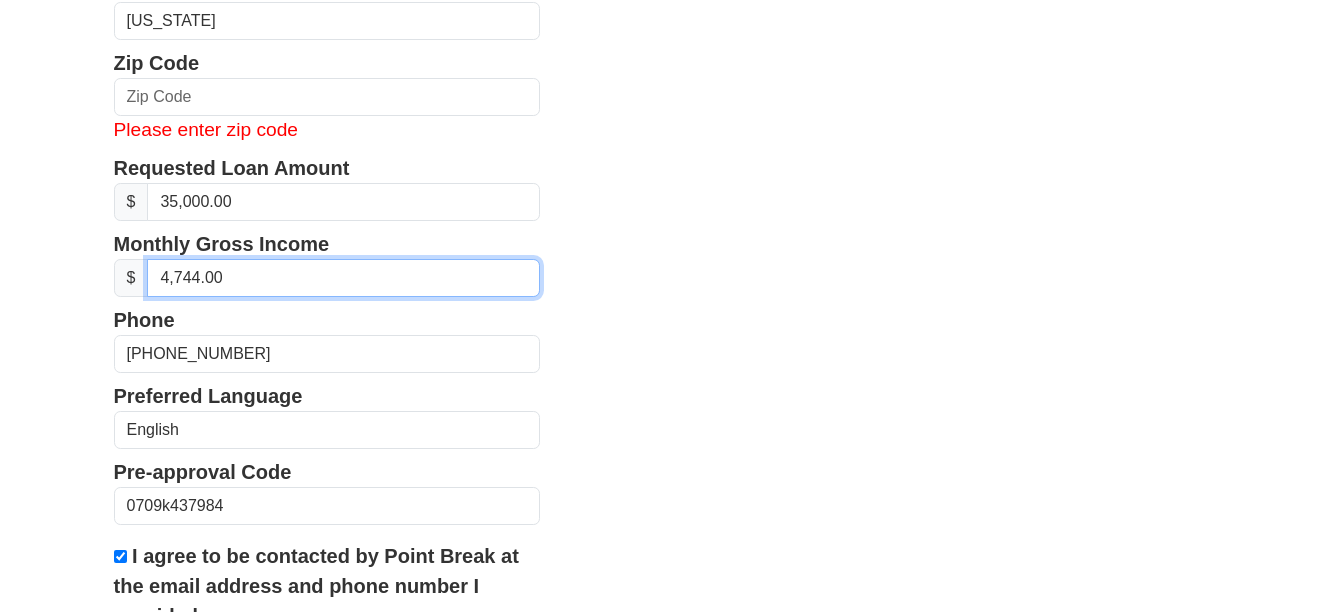 click on "4,744.00" at bounding box center [343, 278] 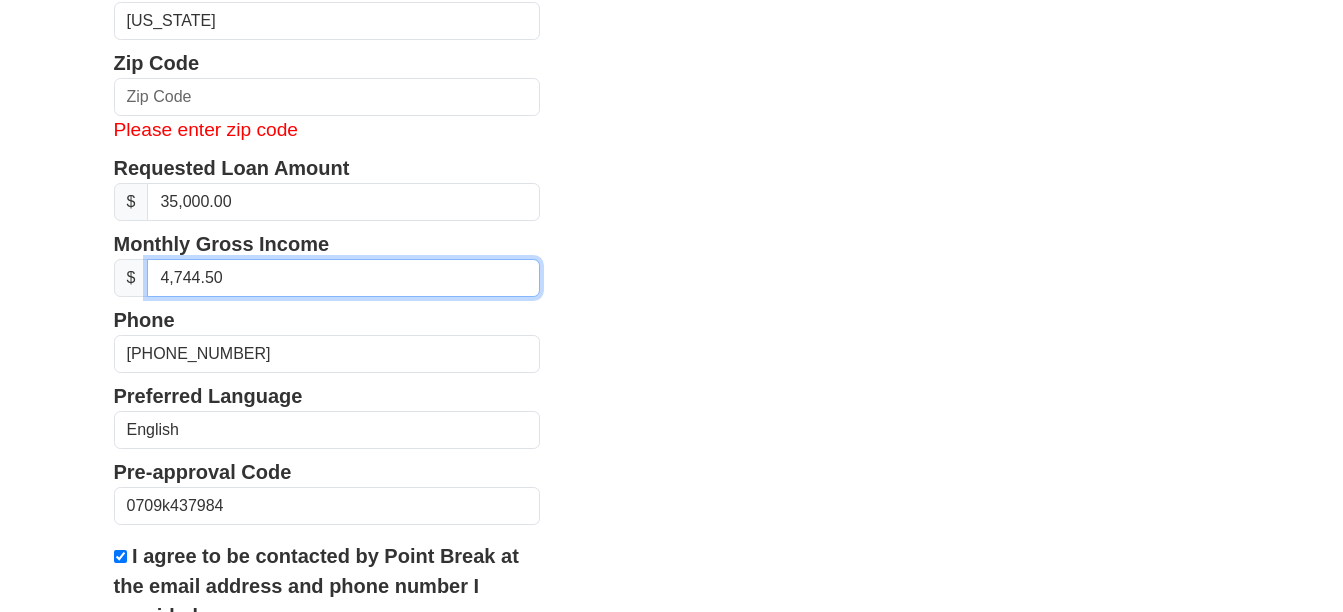 type on "4,744.58" 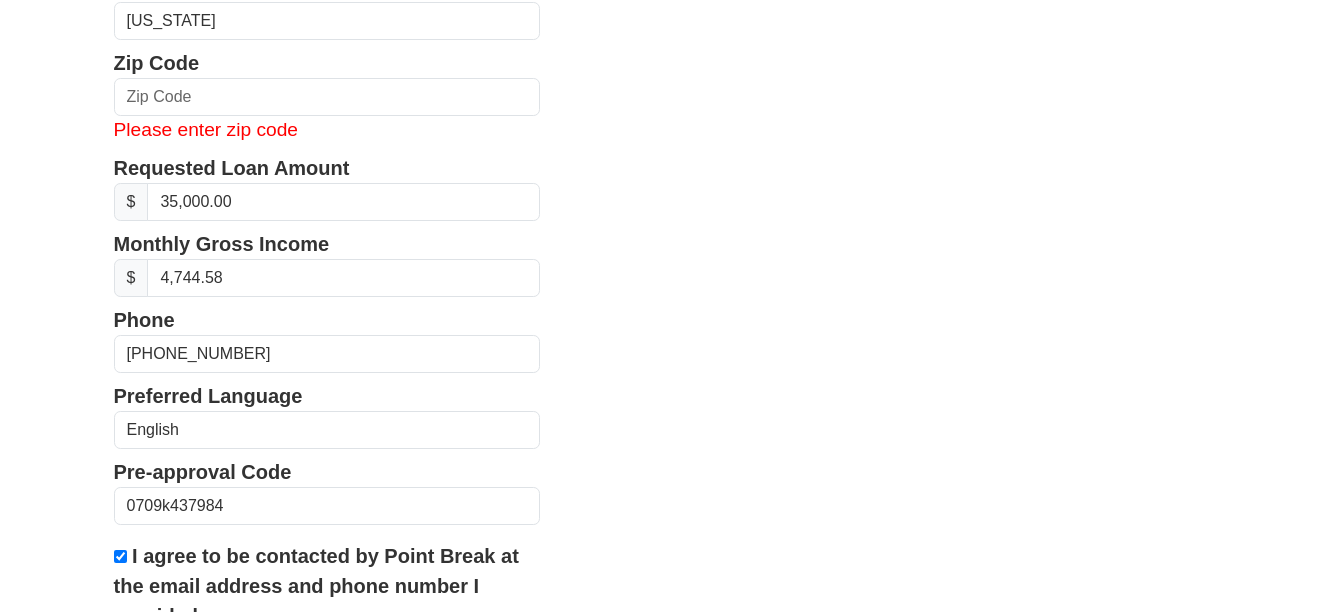 click on "First Name
angela
Last Name
Wilkins
Email Address
acwilkins@bellsouth.net
Re-Enter Email Address
acwilkins@bellsouth.net
Date of Birth
Please enter a valid date of birth
Street Address
Please enter street address
City
Please enter city
State
Alabama
Alaska
Arizona
Arkansas
California
Colorado
Connecticut
Delaware
District of Columbia
Florida
Georgia
Hawaii
Idaho
$" at bounding box center [672, 64] 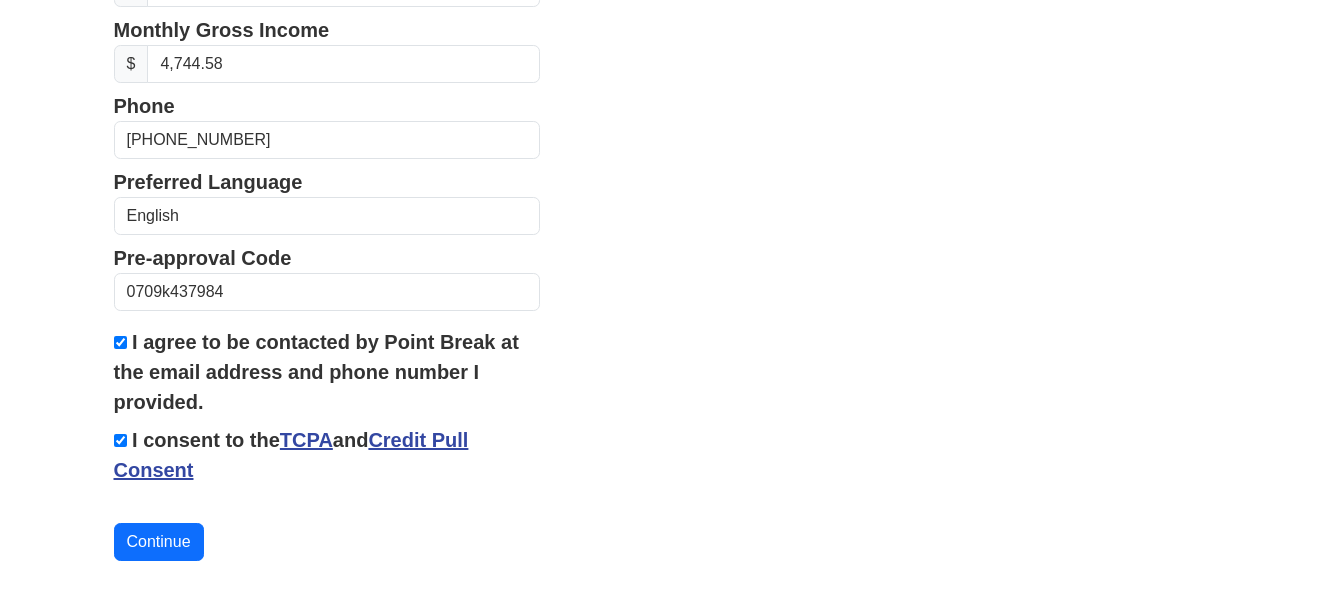 scroll, scrollTop: 1032, scrollLeft: 0, axis: vertical 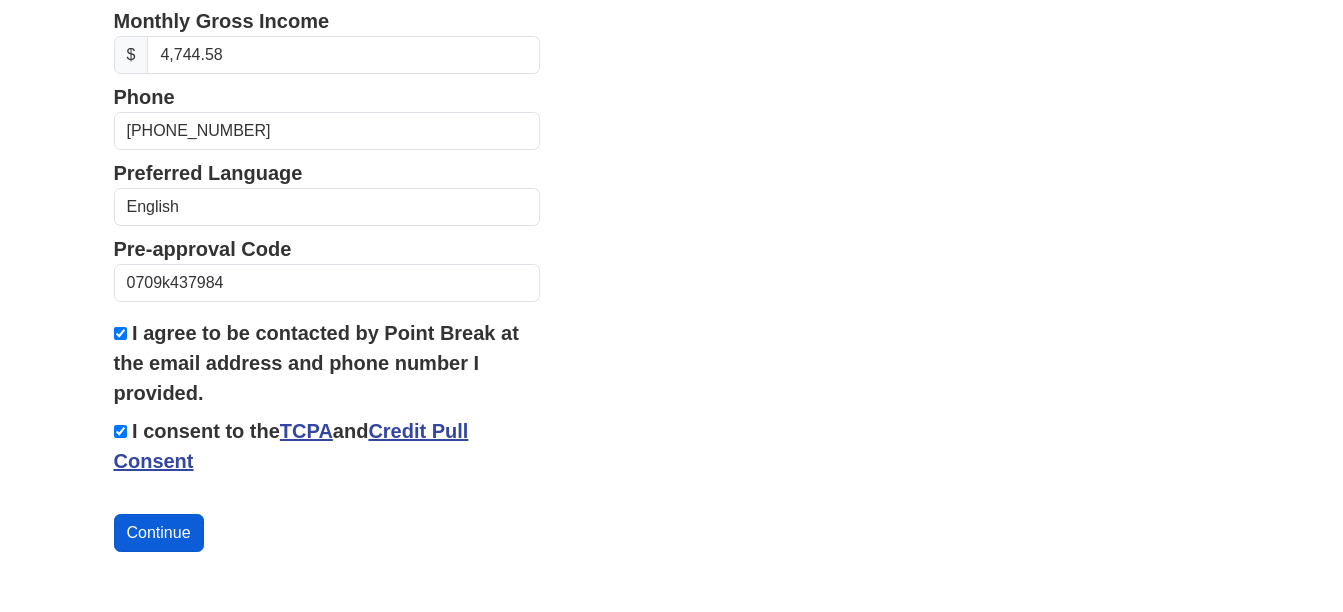 click on "Continue" at bounding box center [159, 533] 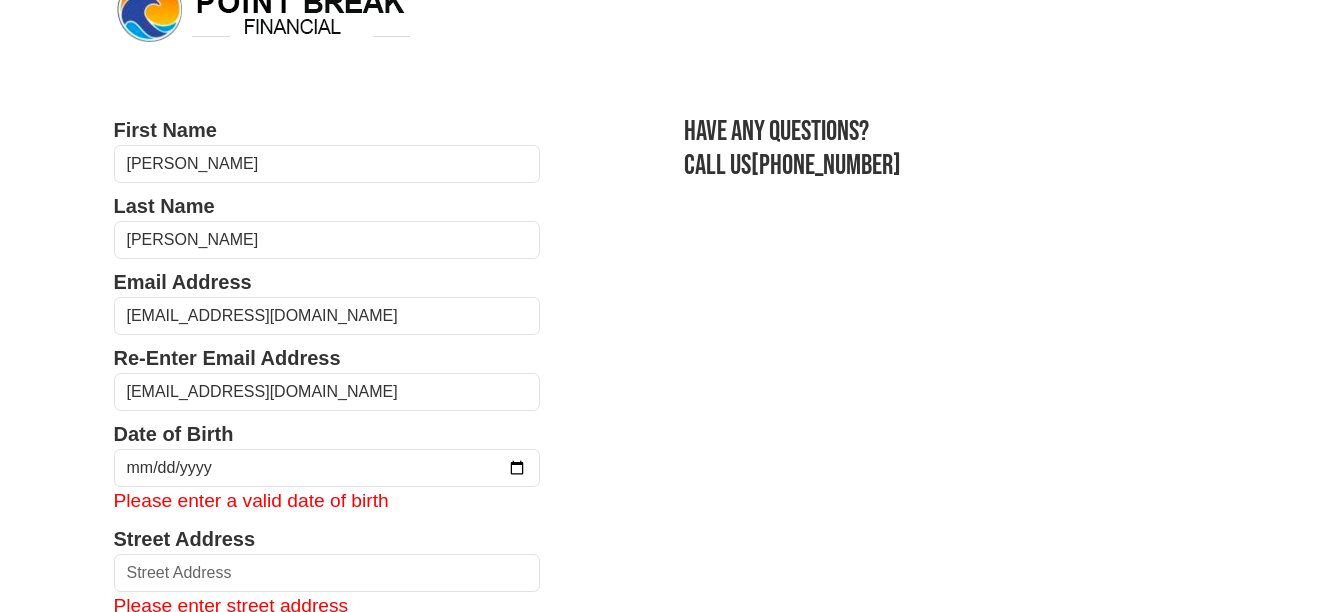 scroll, scrollTop: 32, scrollLeft: 0, axis: vertical 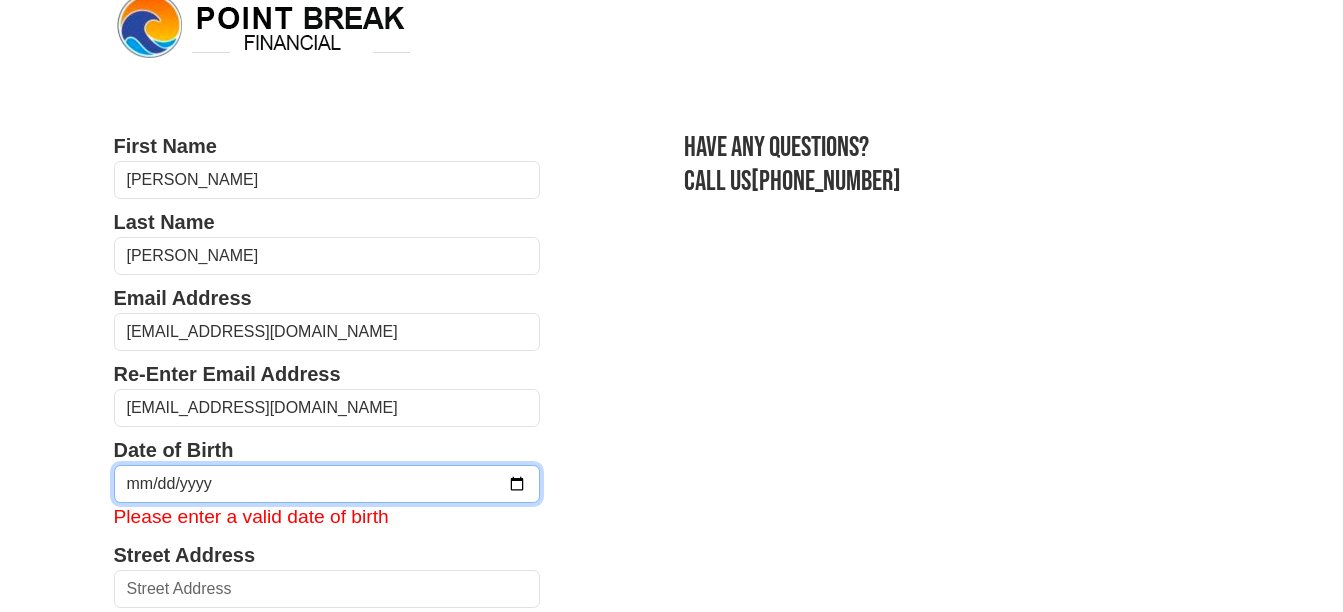 click at bounding box center (327, 484) 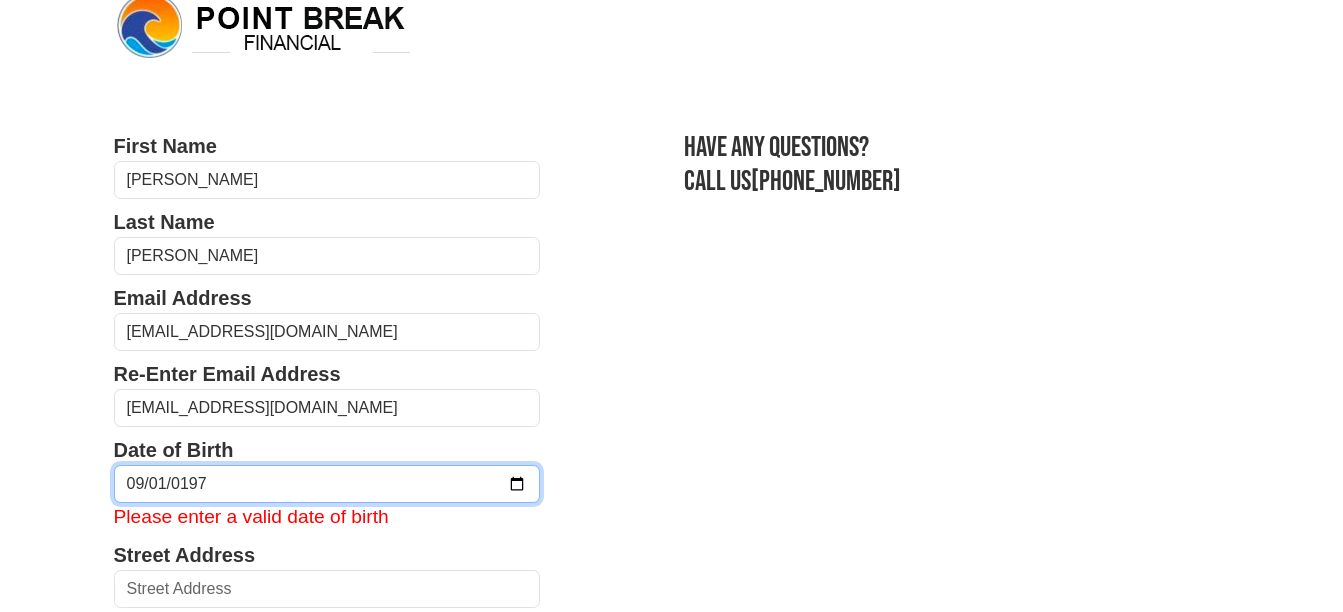 type on "1970-09-01" 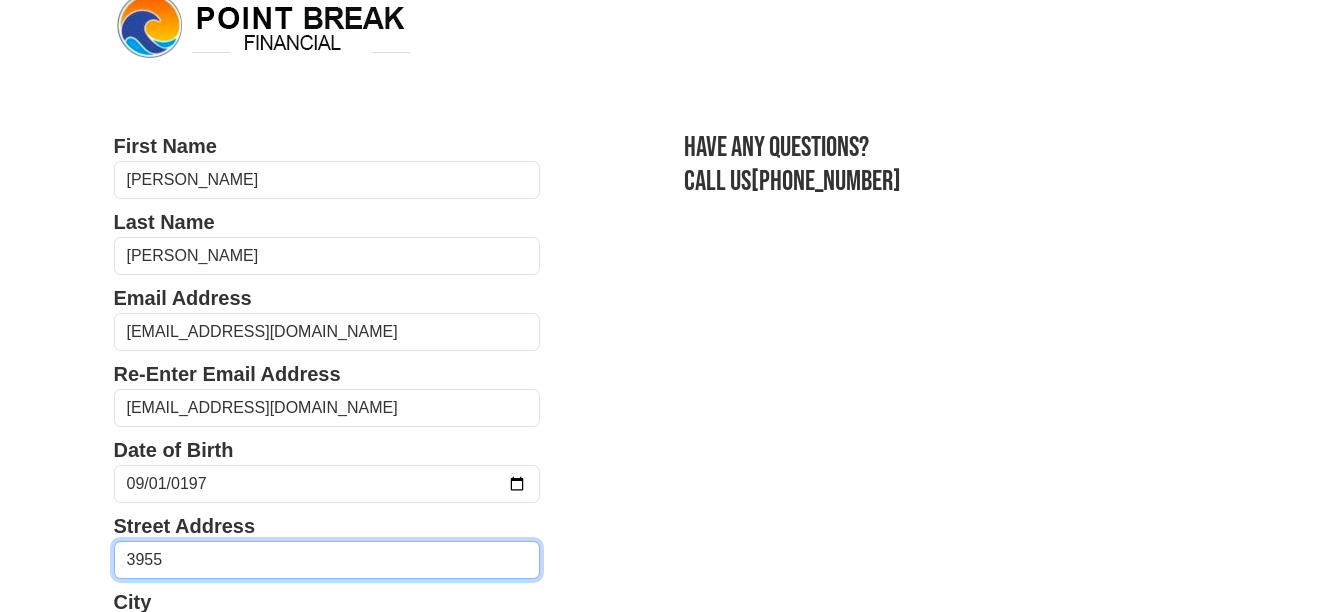type on "3955 NW 39th Court" 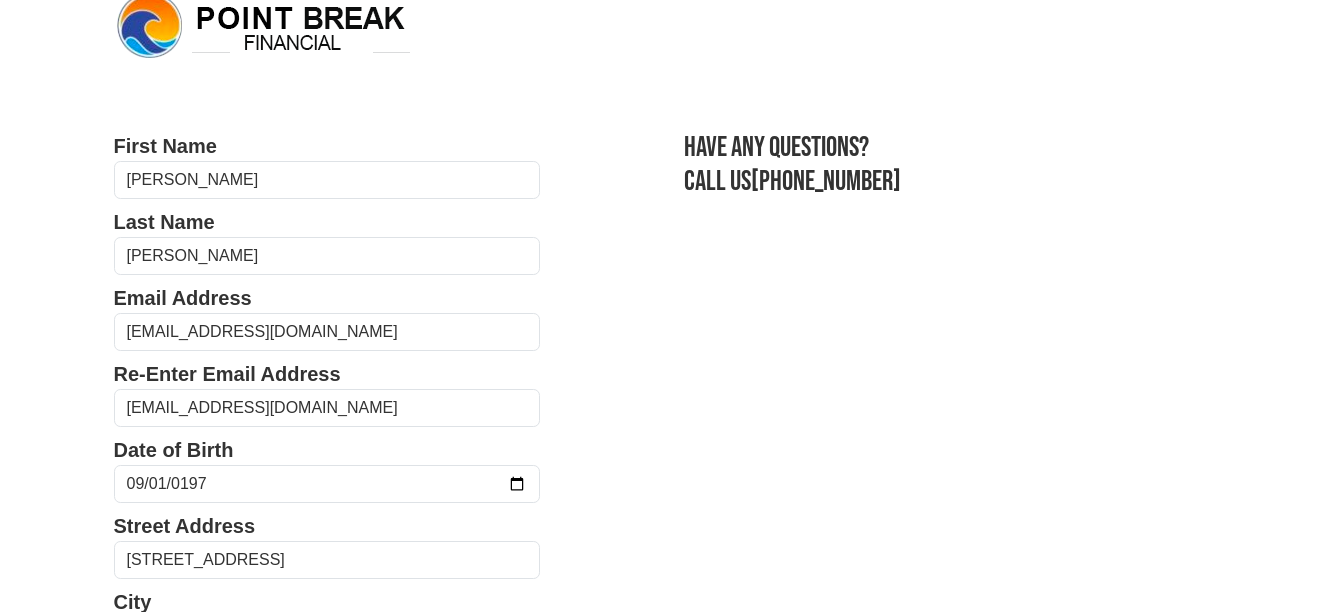 select on "FL" 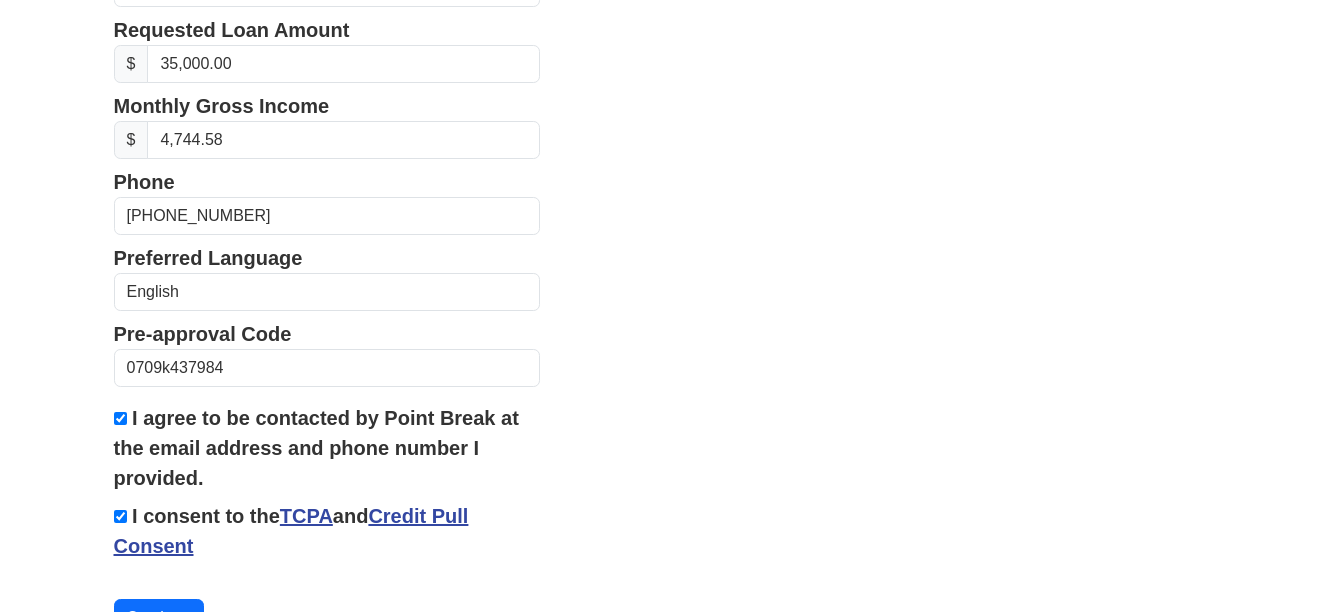 scroll, scrollTop: 917, scrollLeft: 0, axis: vertical 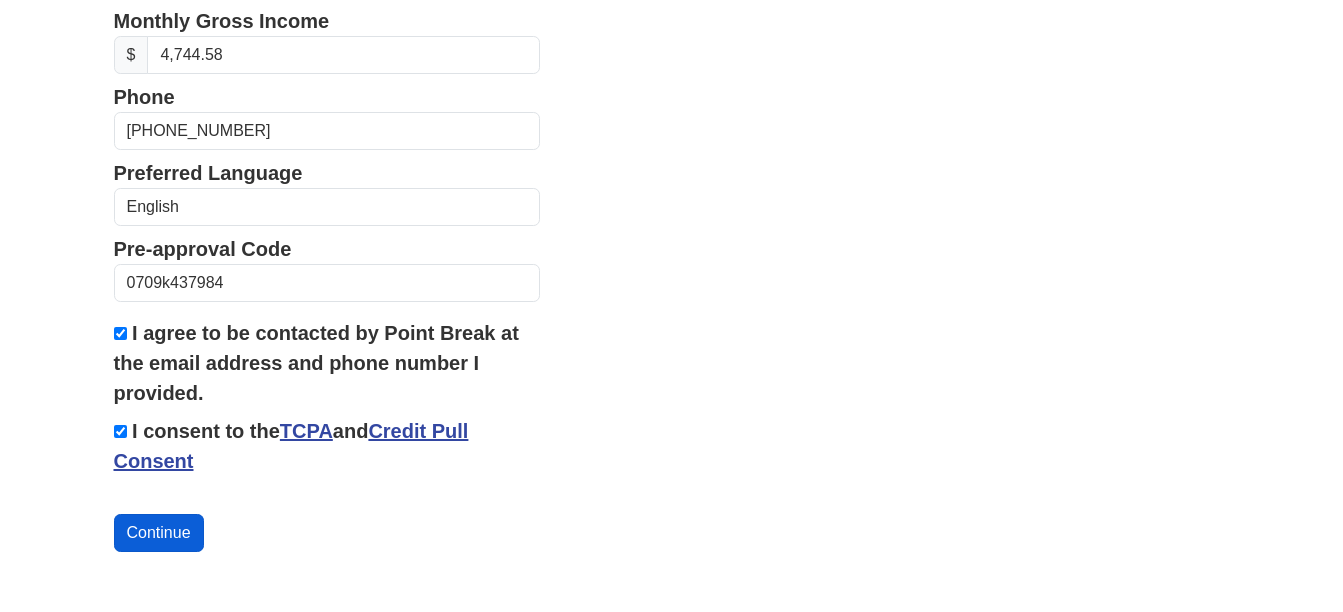 click on "Continue" at bounding box center [159, 533] 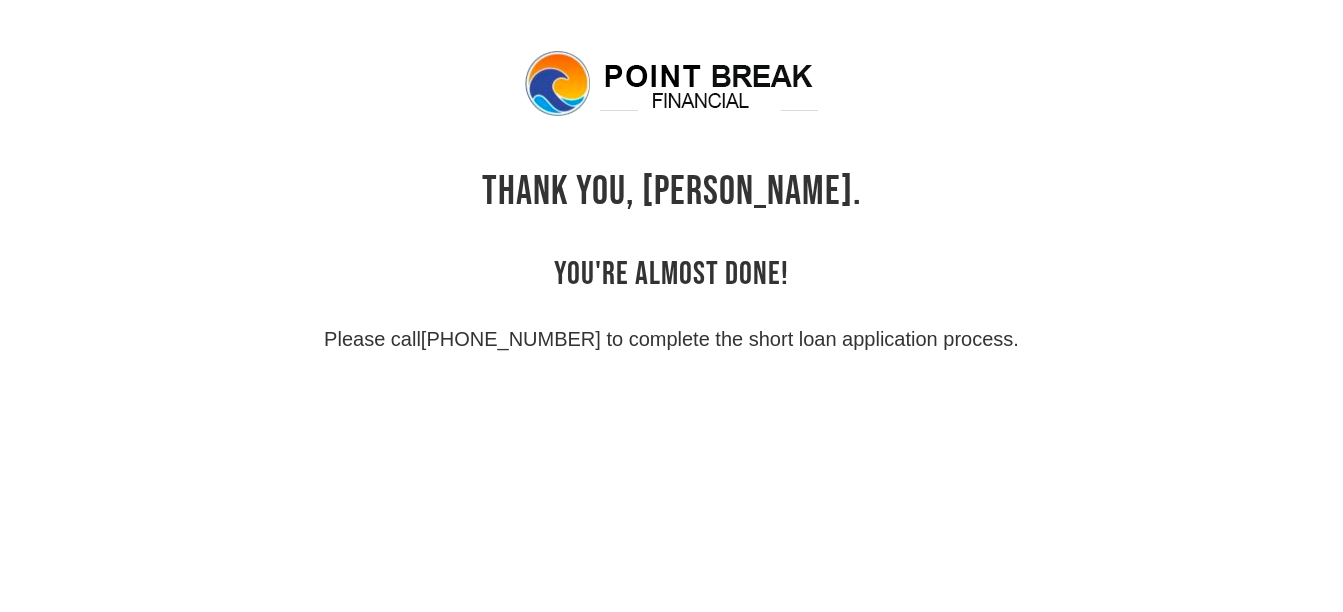 scroll, scrollTop: 0, scrollLeft: 0, axis: both 